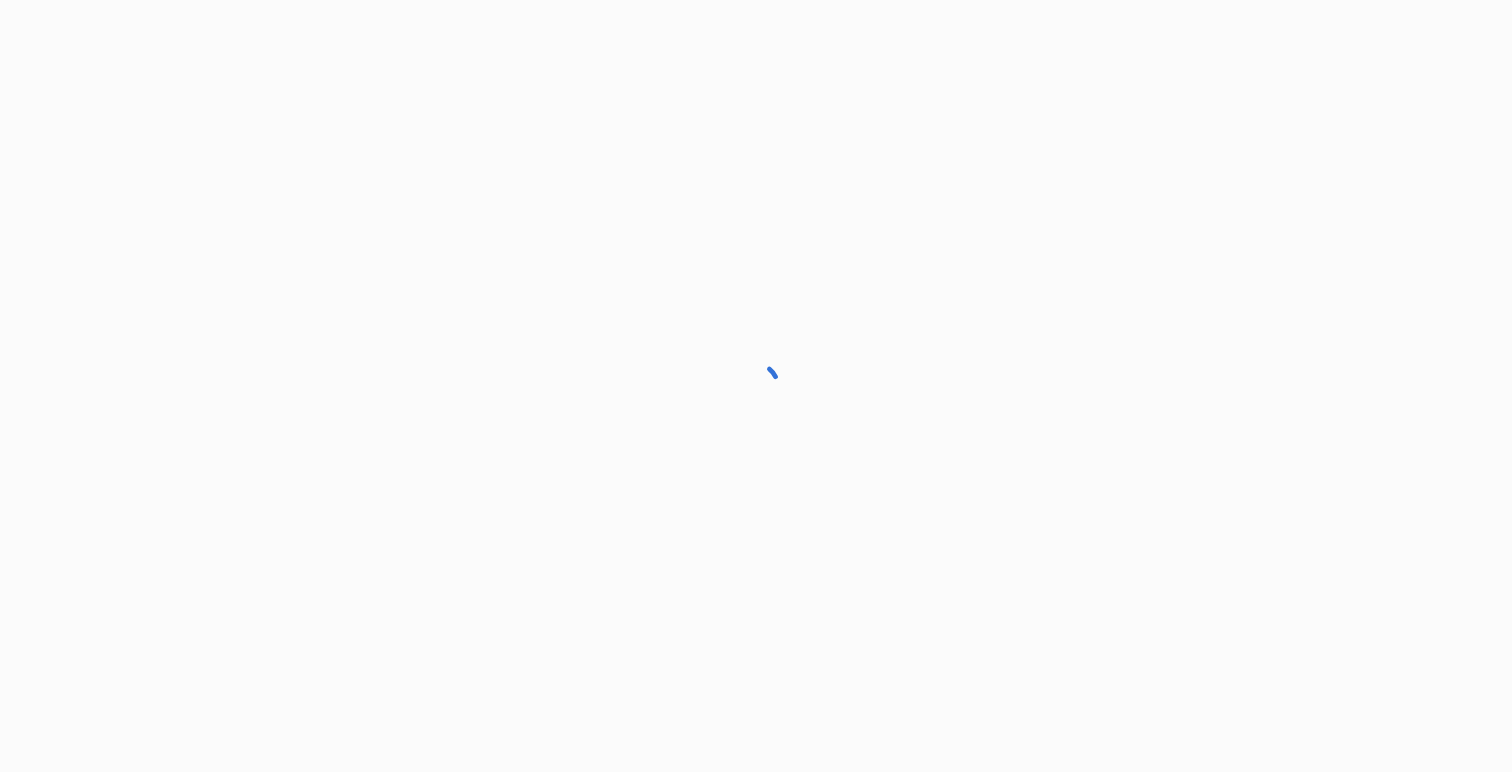scroll, scrollTop: 0, scrollLeft: 0, axis: both 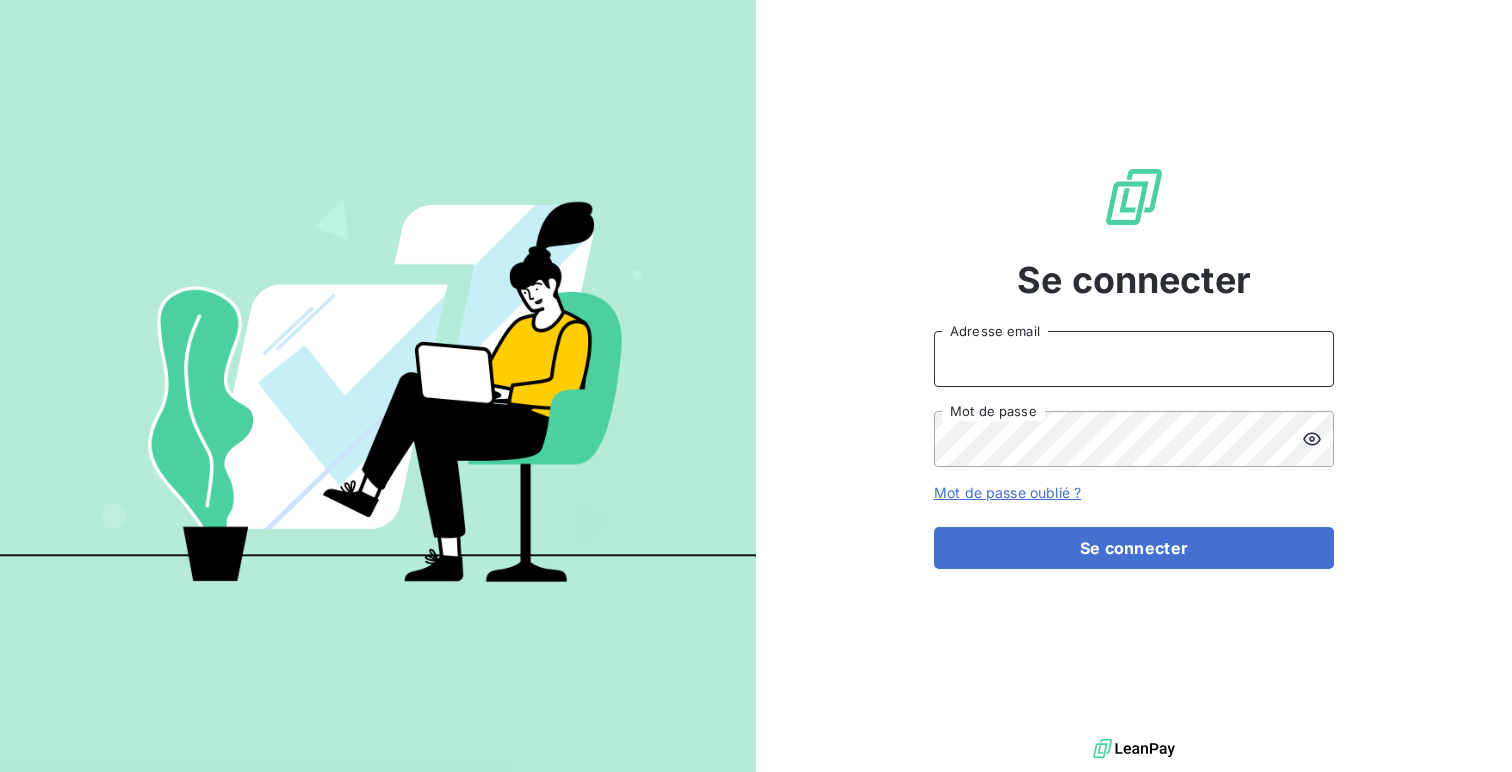 click on "Adresse email" at bounding box center [1134, 359] 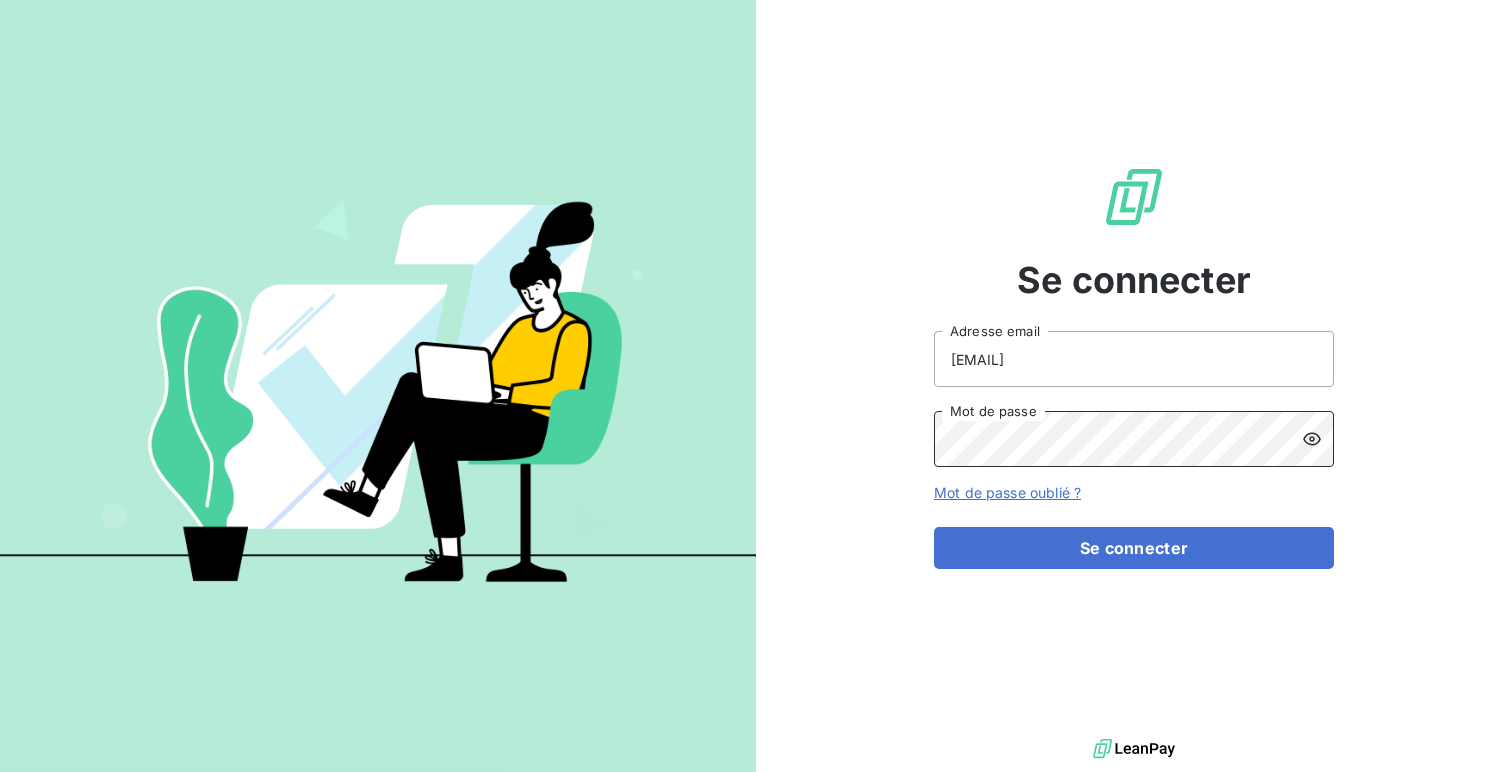 click on "Se connecter" at bounding box center (1134, 548) 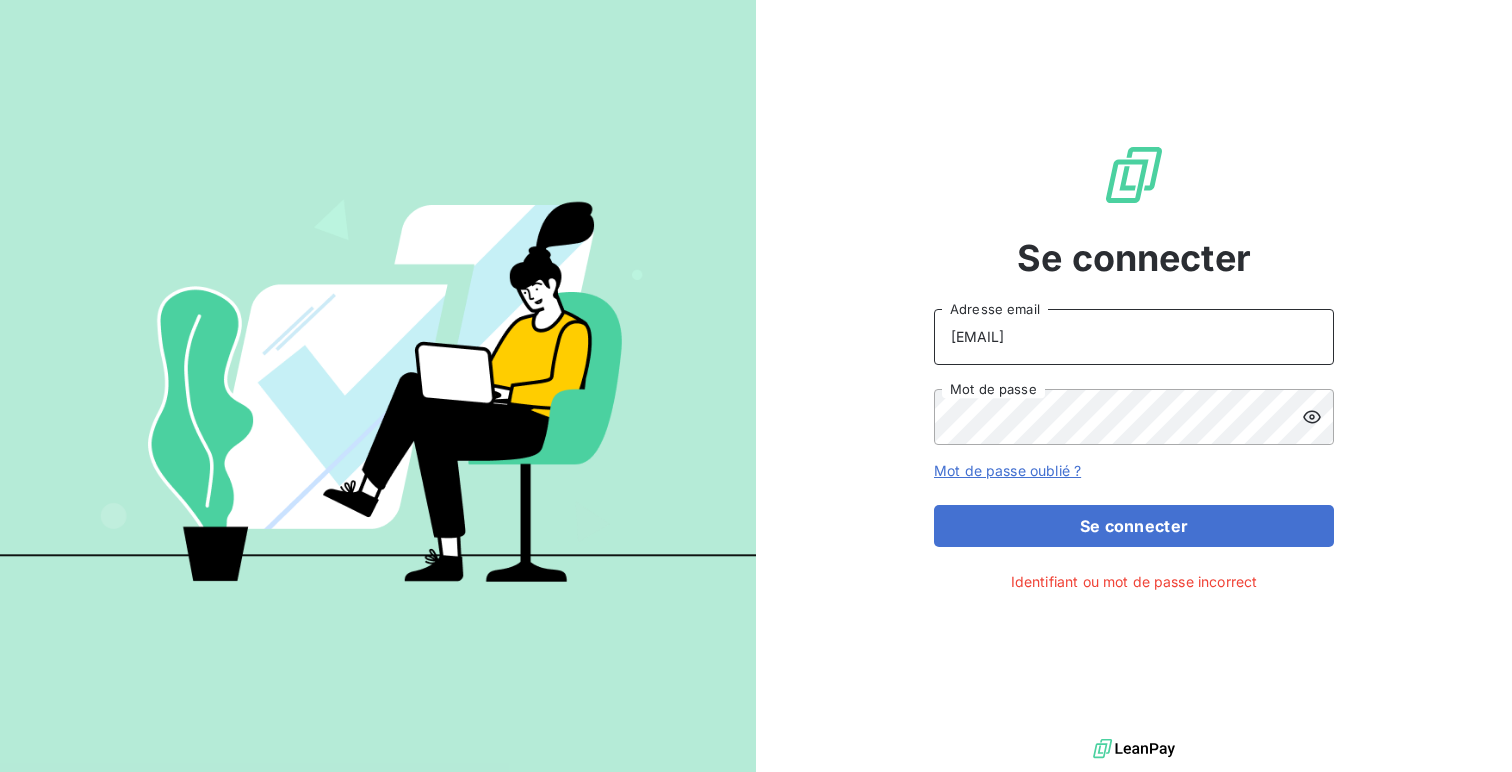 click on "admin@adsgroup" at bounding box center (1134, 337) 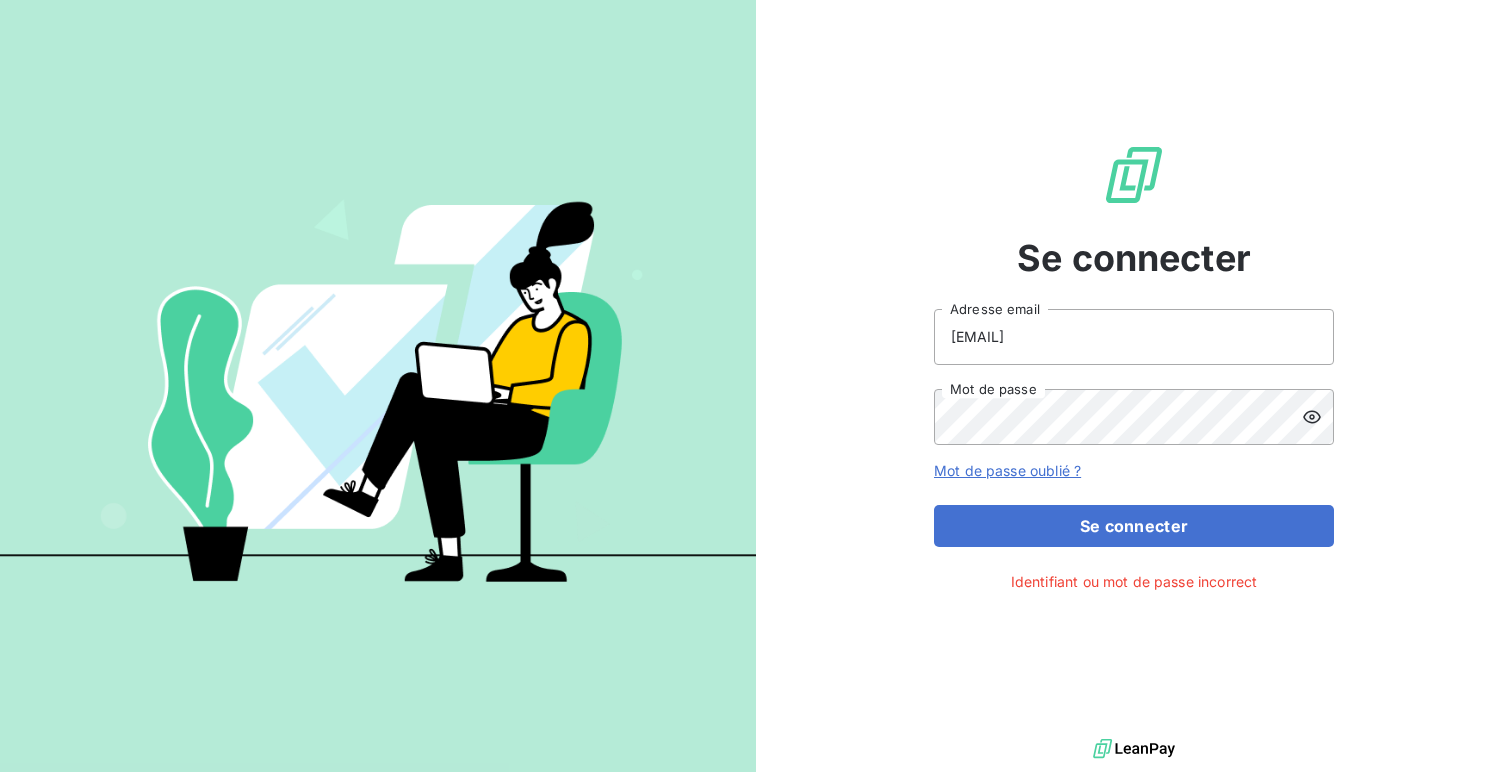 click 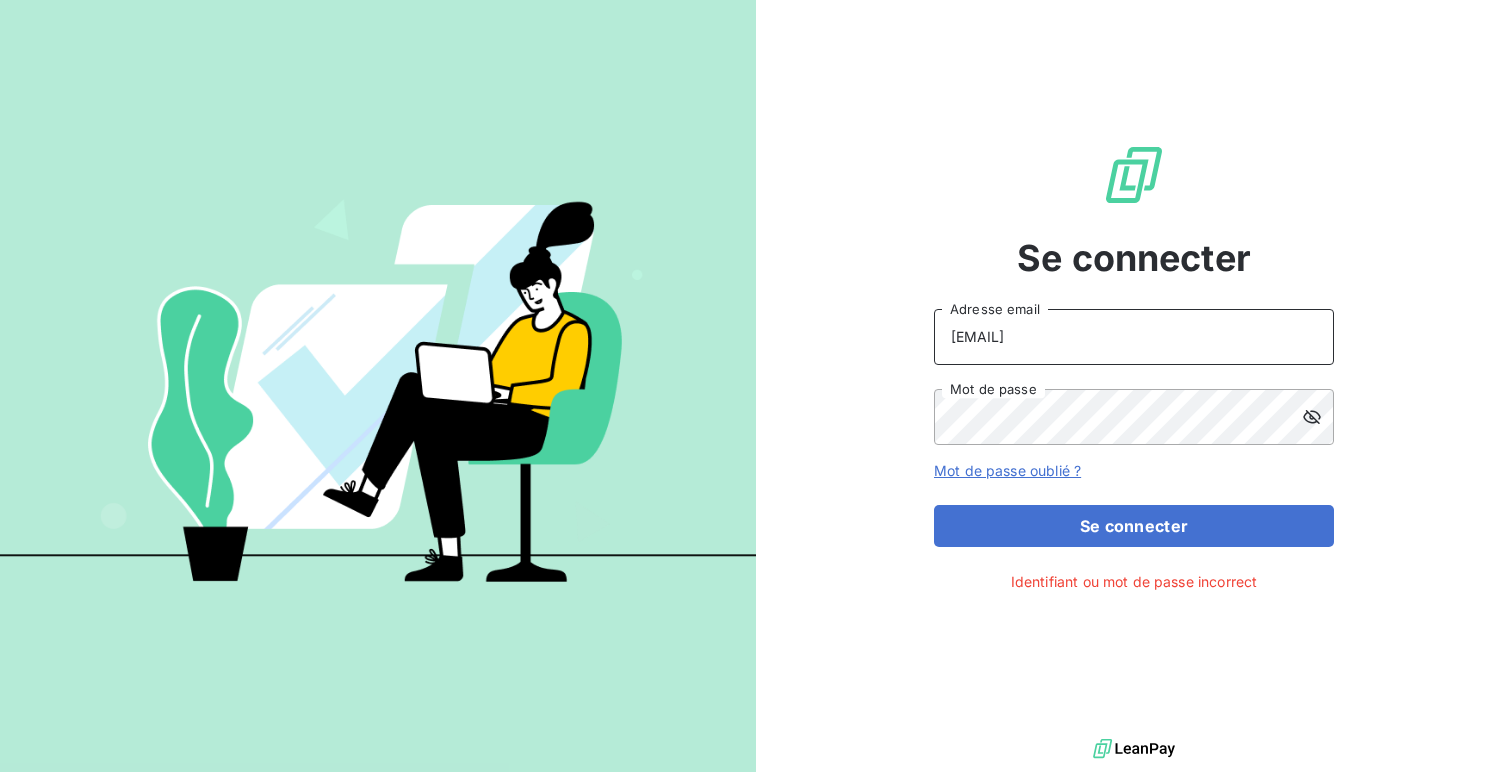 click on "admin@adsgroupe" at bounding box center (1134, 337) 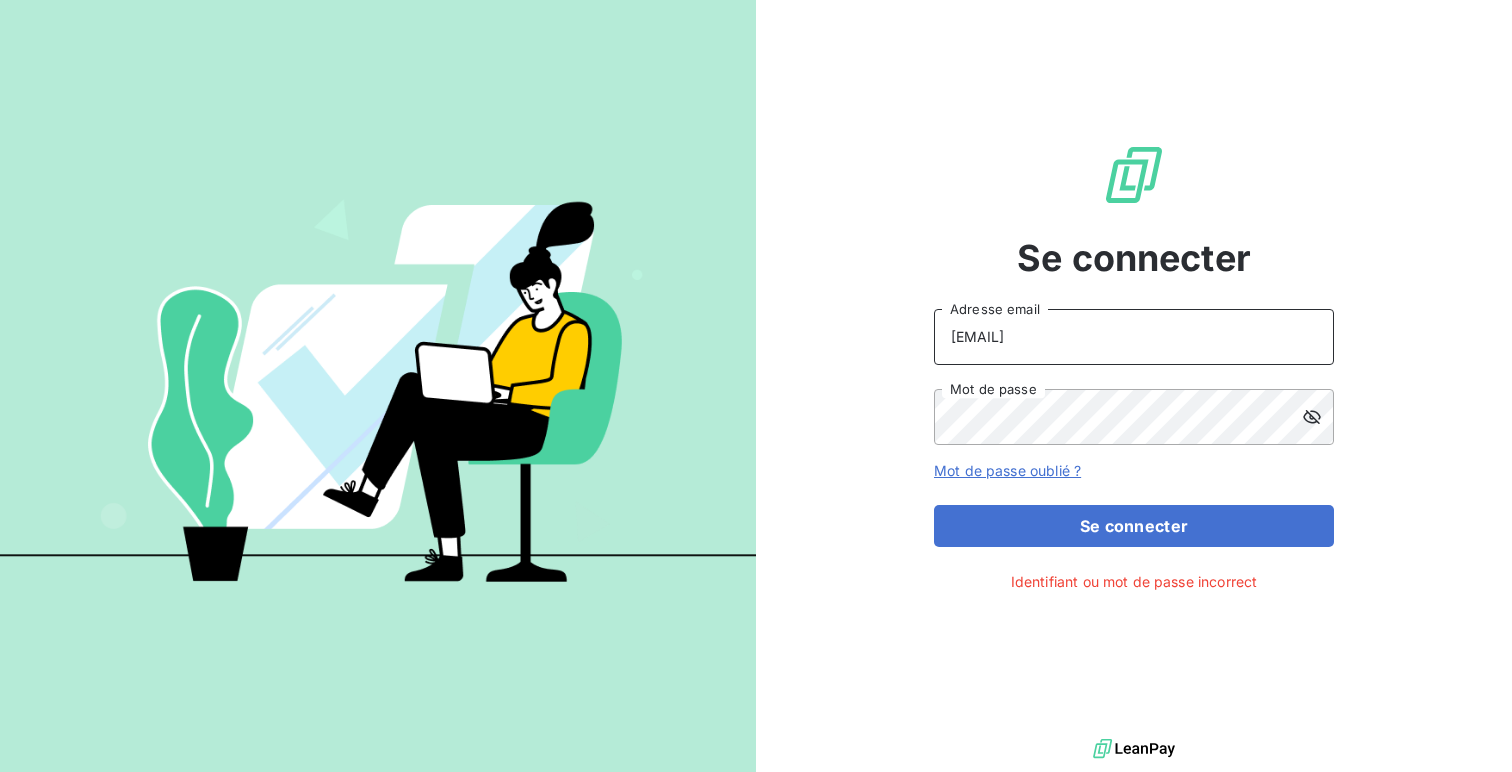 type on "admin@adsgroup" 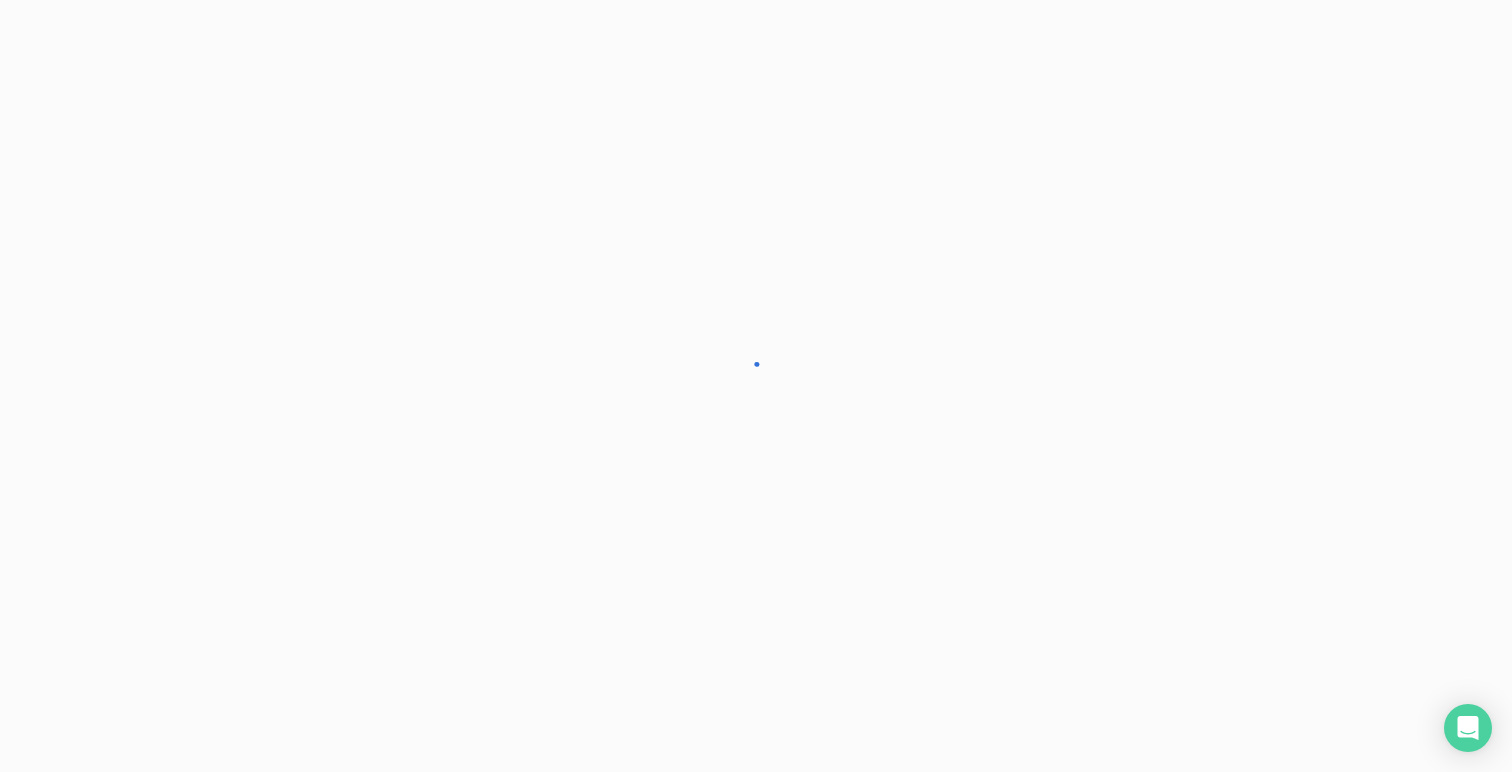 scroll, scrollTop: 0, scrollLeft: 0, axis: both 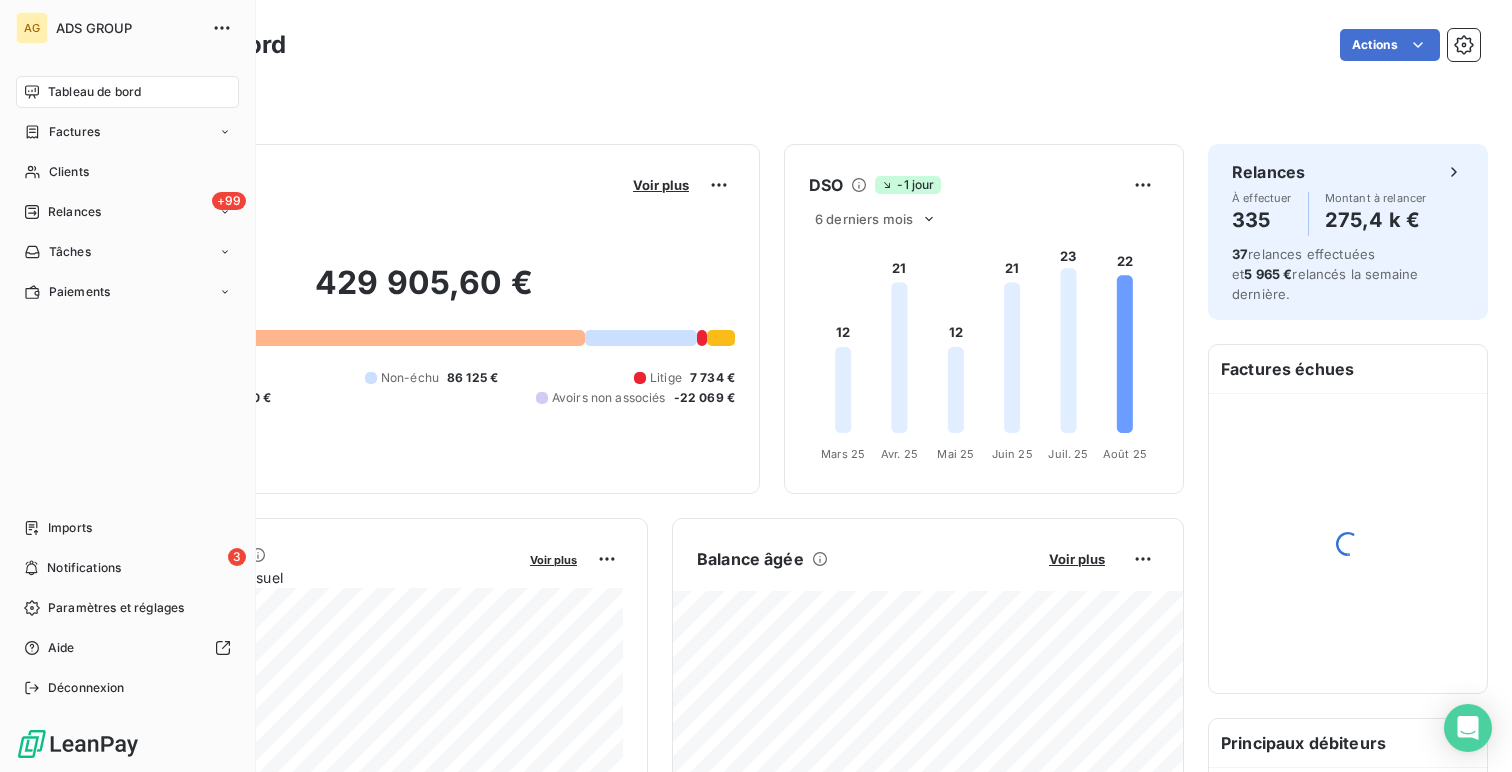 click on "Factures" at bounding box center (74, 132) 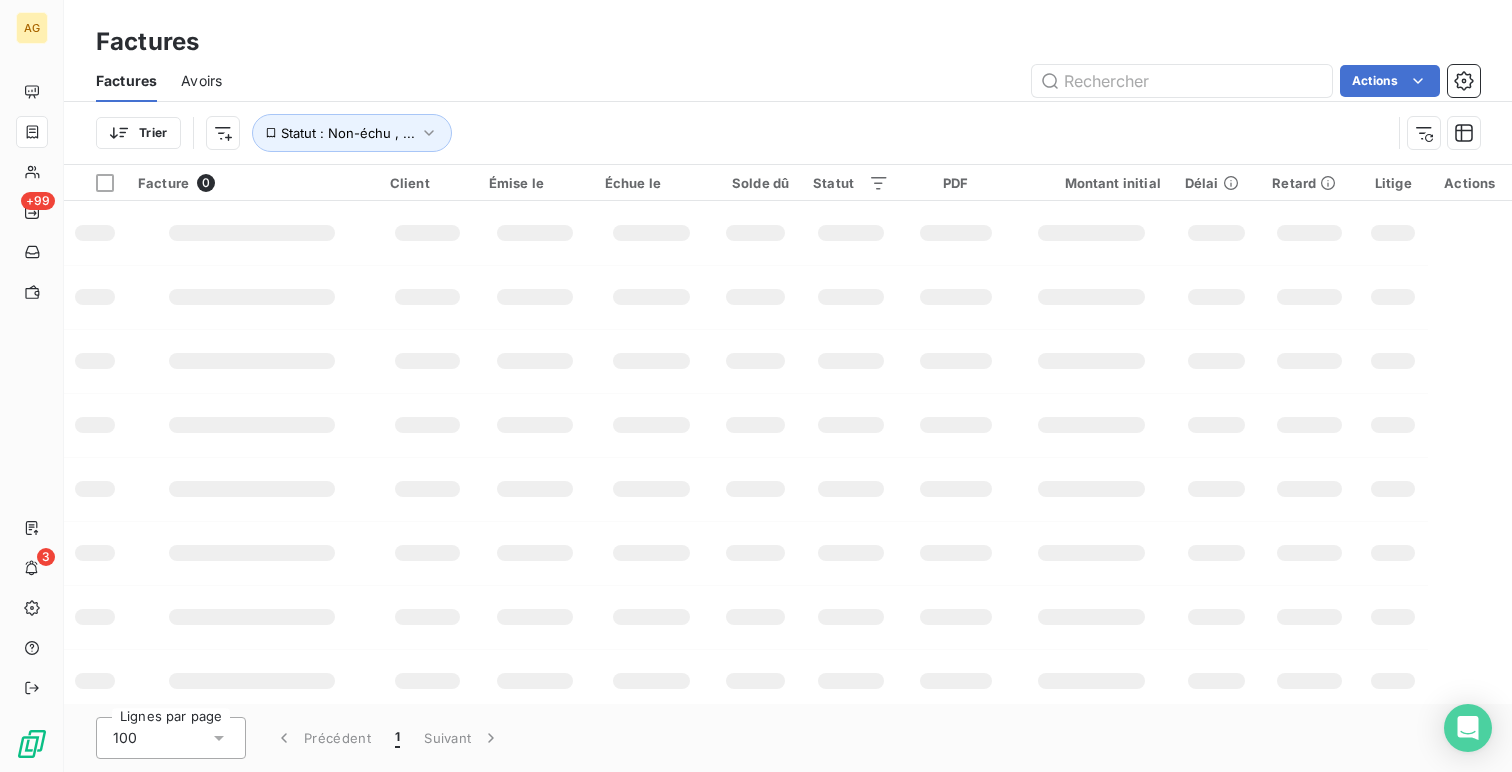 type on "[INVOICE_REF]" 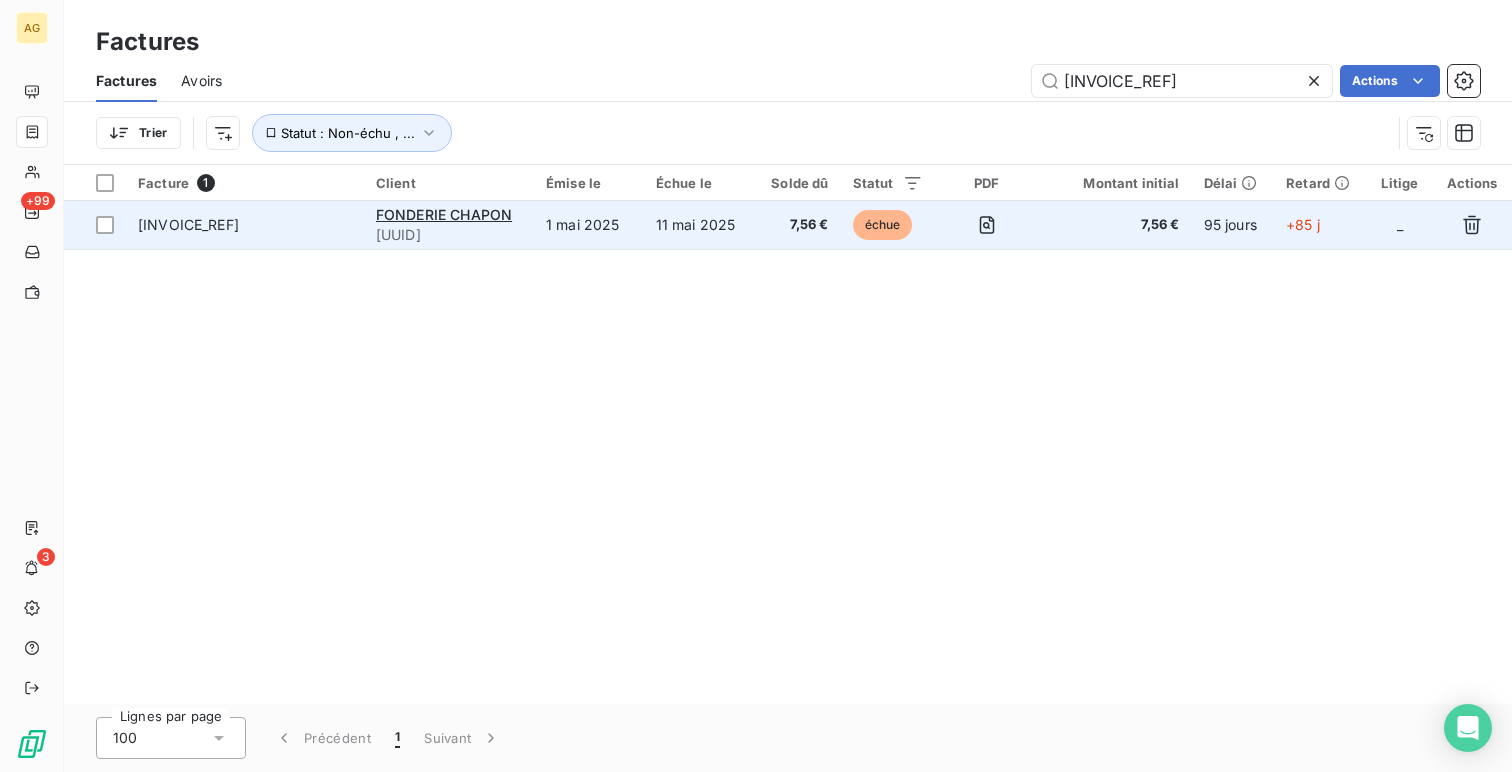 click on "[INVOICE_REF]" at bounding box center [245, 225] 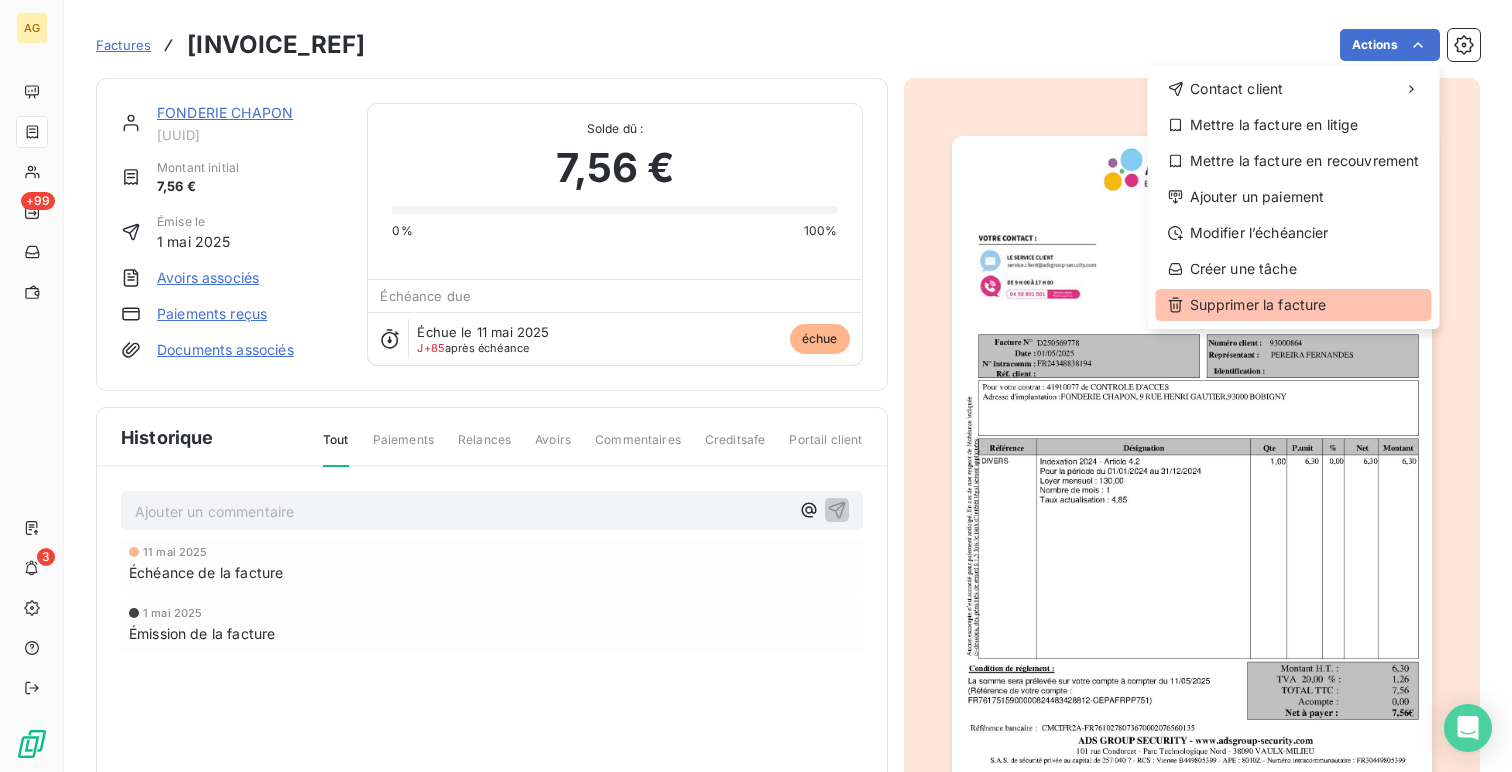 click on "Supprimer la facture" at bounding box center (1294, 305) 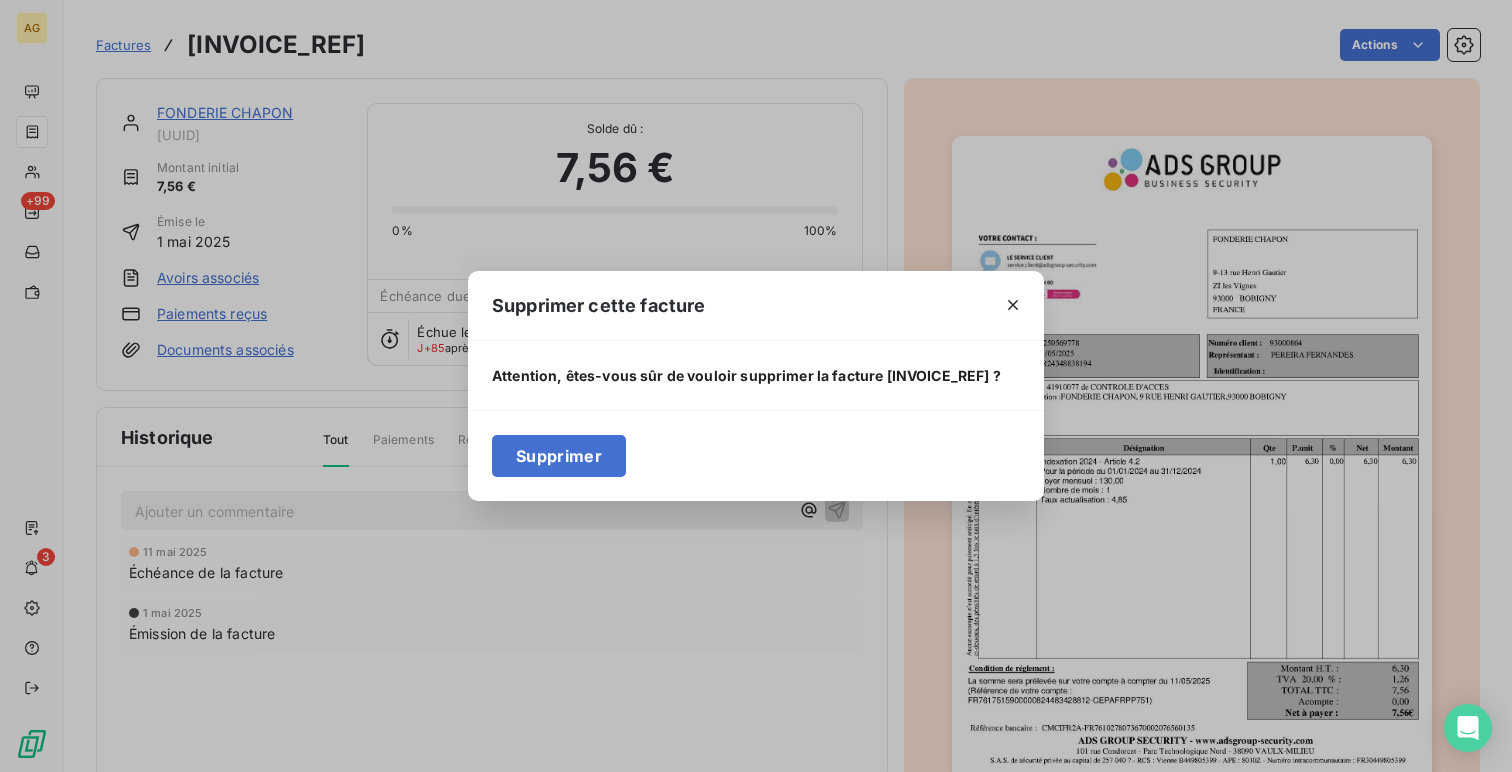 click at bounding box center [1013, 305] 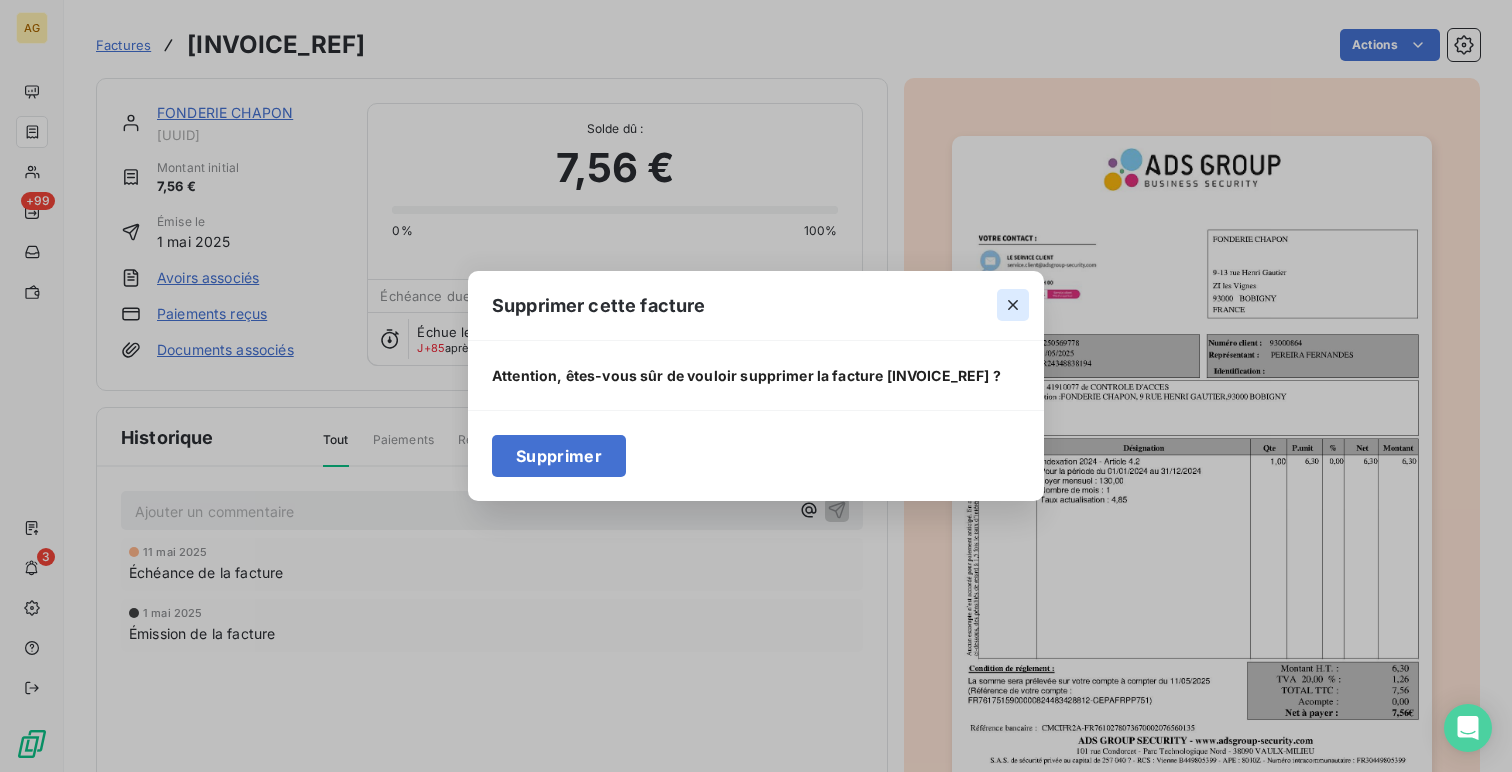 click 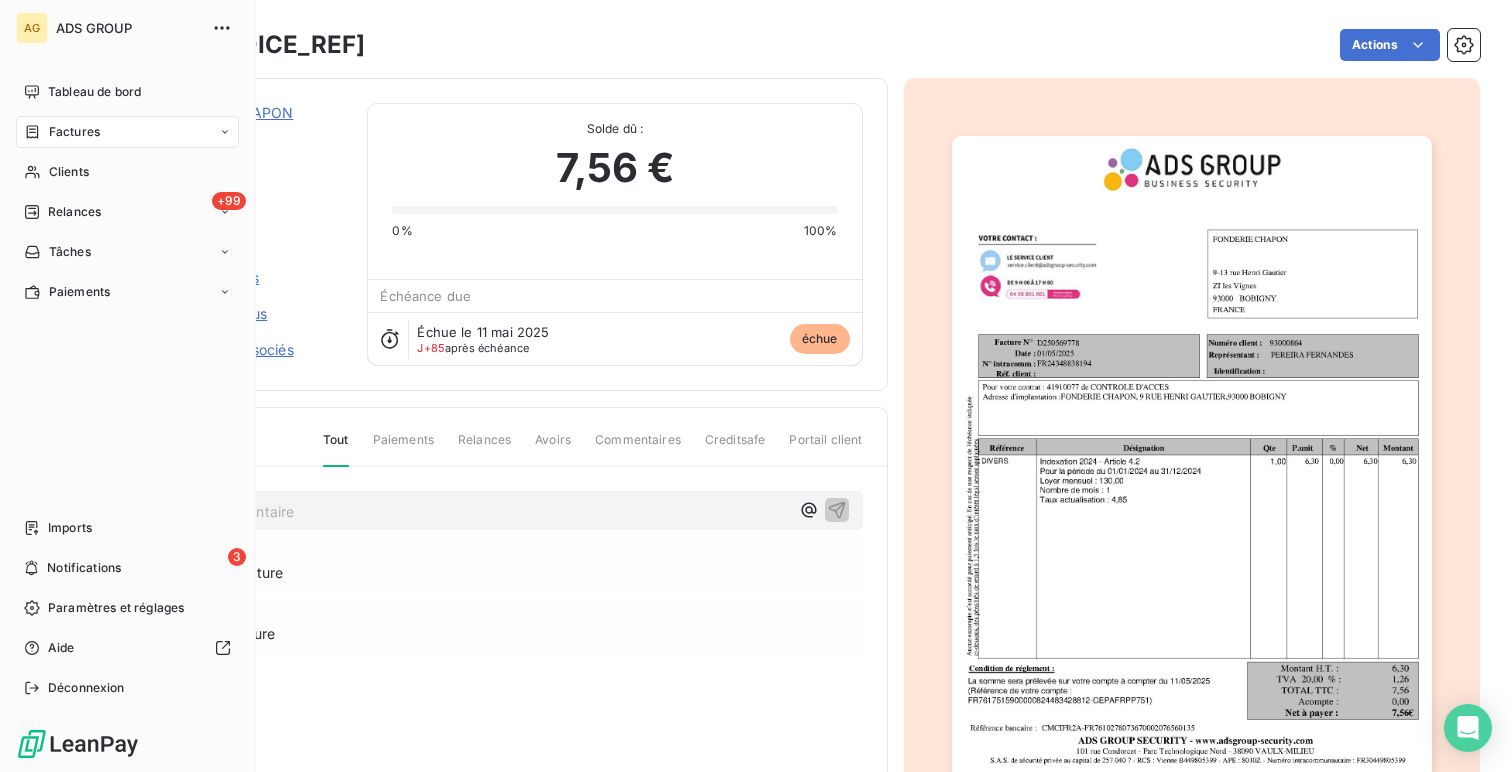 click 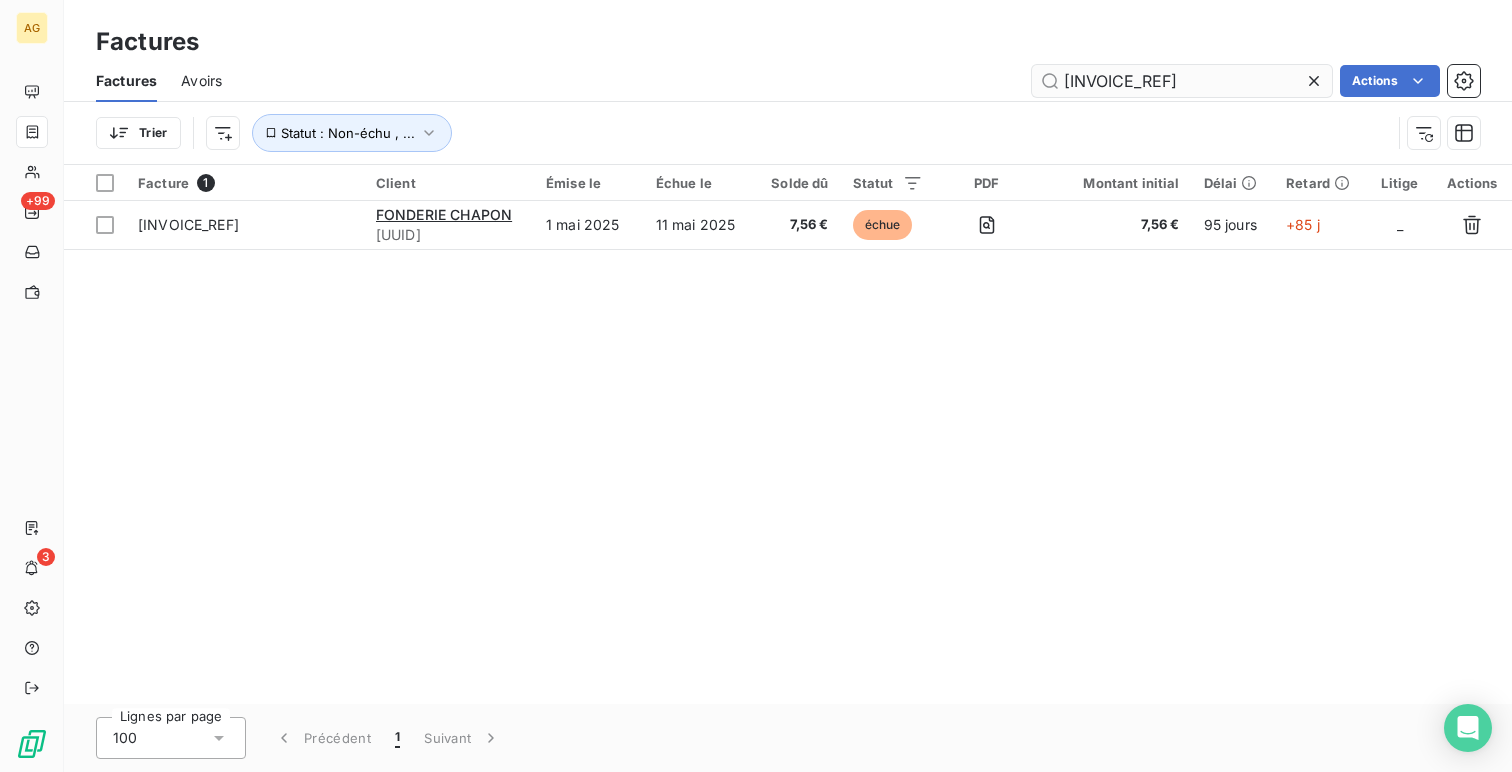 click on "[INVOICE_REF]" at bounding box center [1182, 81] 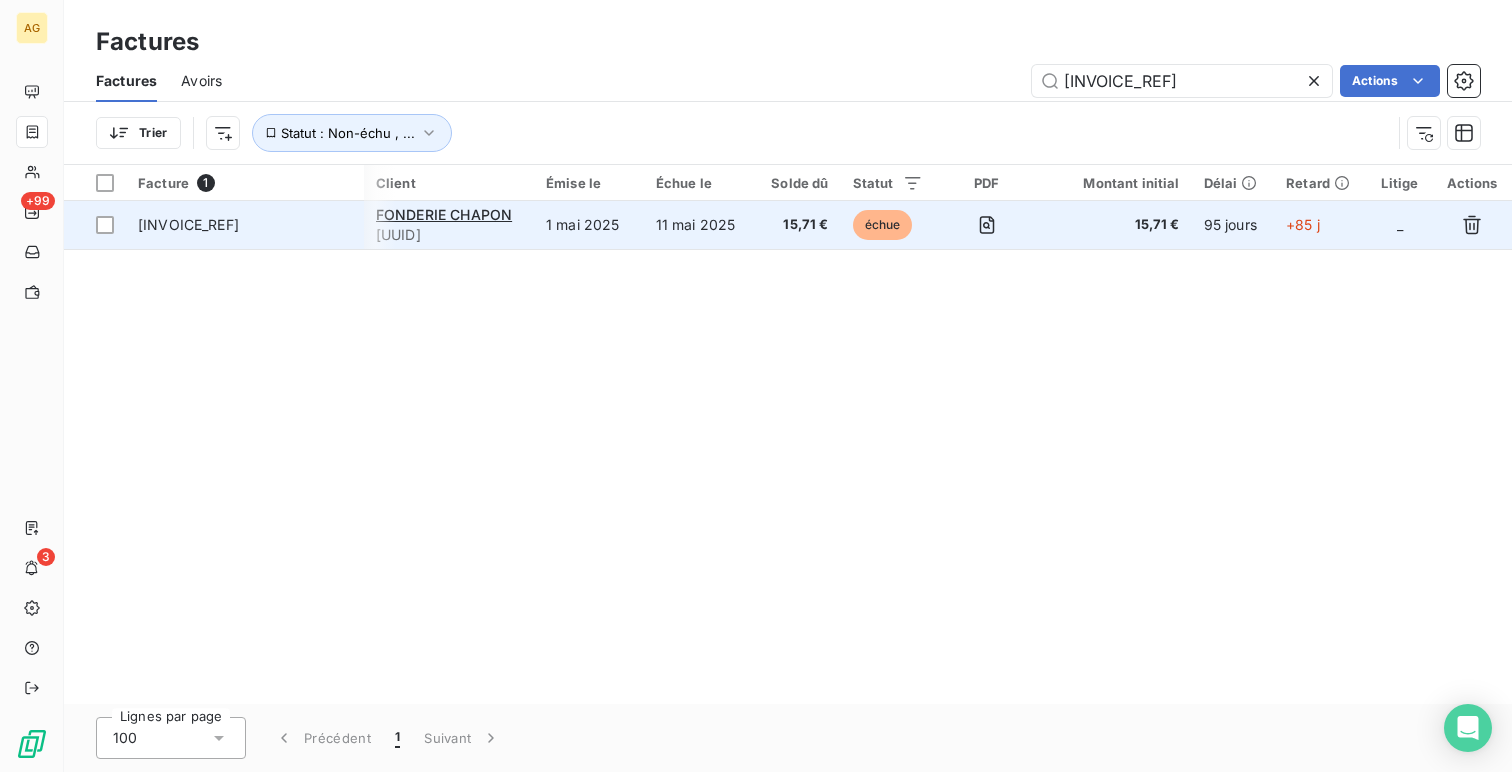 scroll, scrollTop: 0, scrollLeft: 23, axis: horizontal 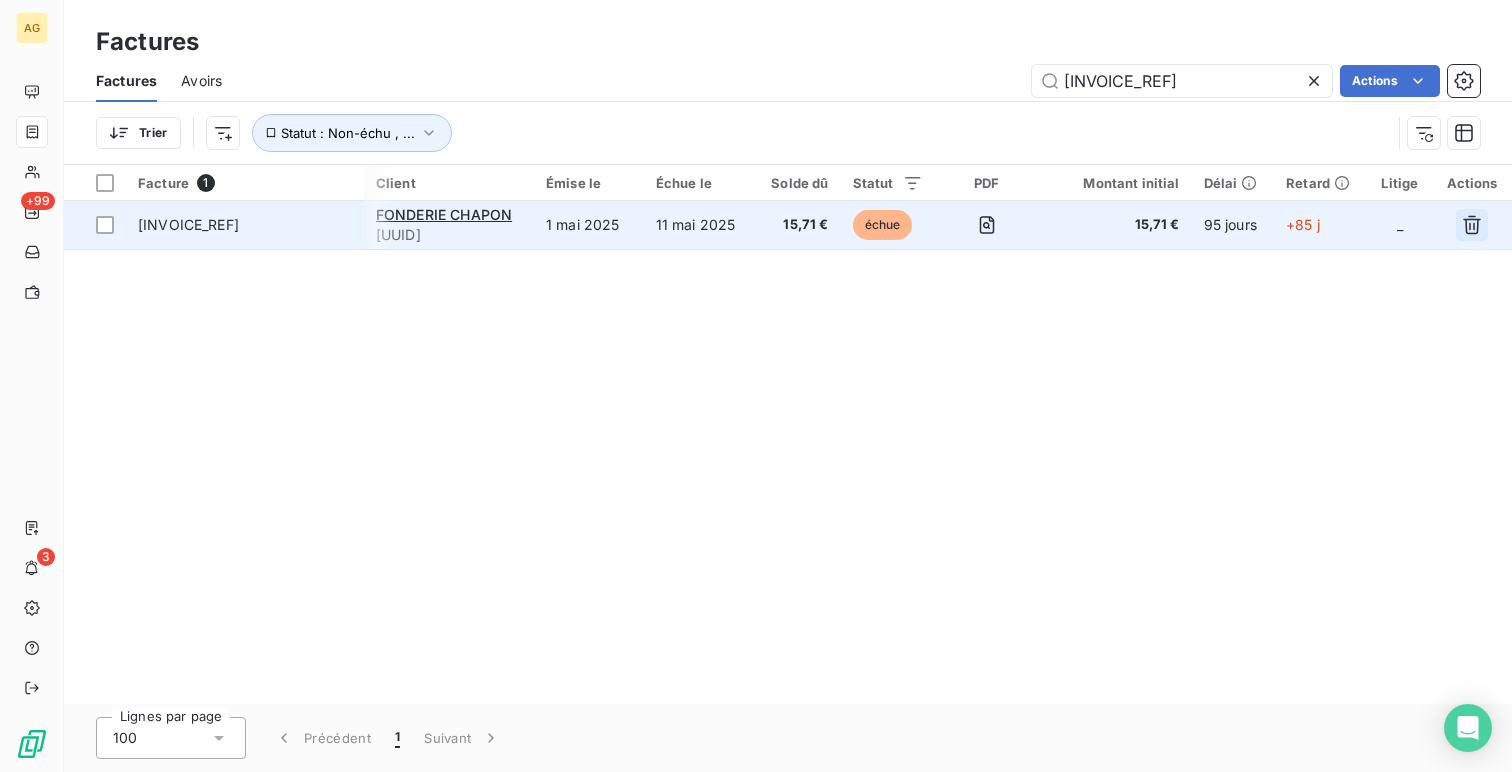 click 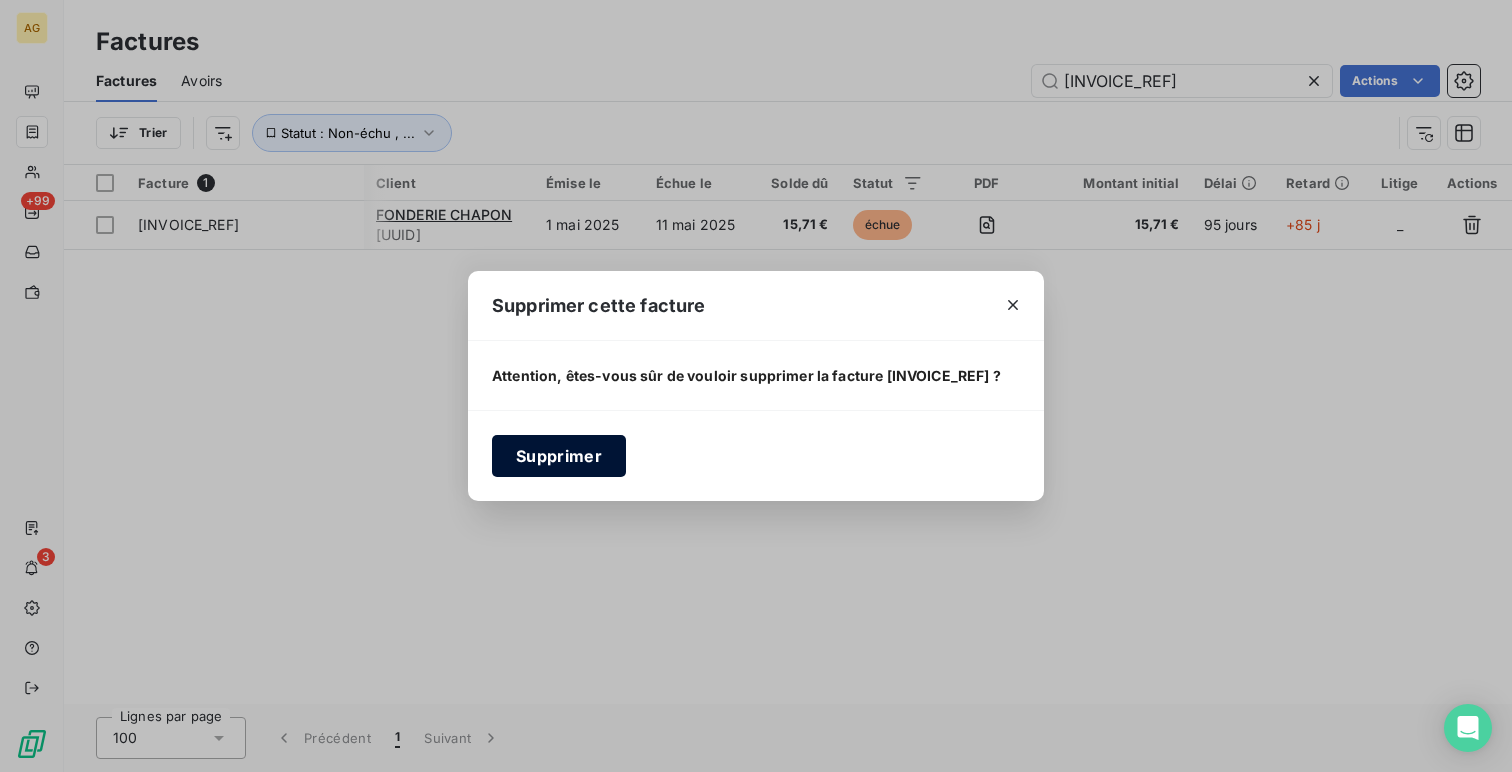 click on "Supprimer" at bounding box center (559, 456) 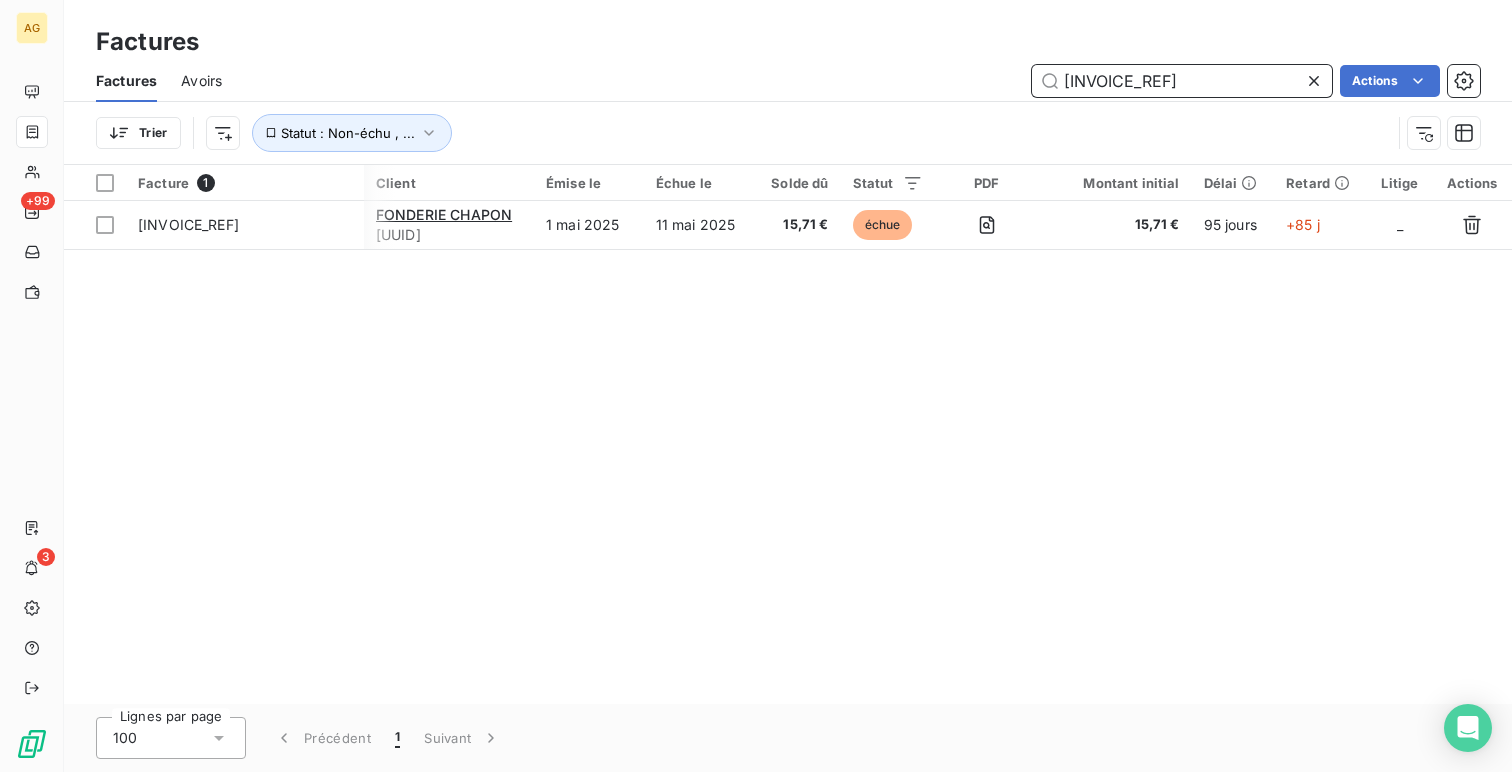 scroll, scrollTop: 0, scrollLeft: 0, axis: both 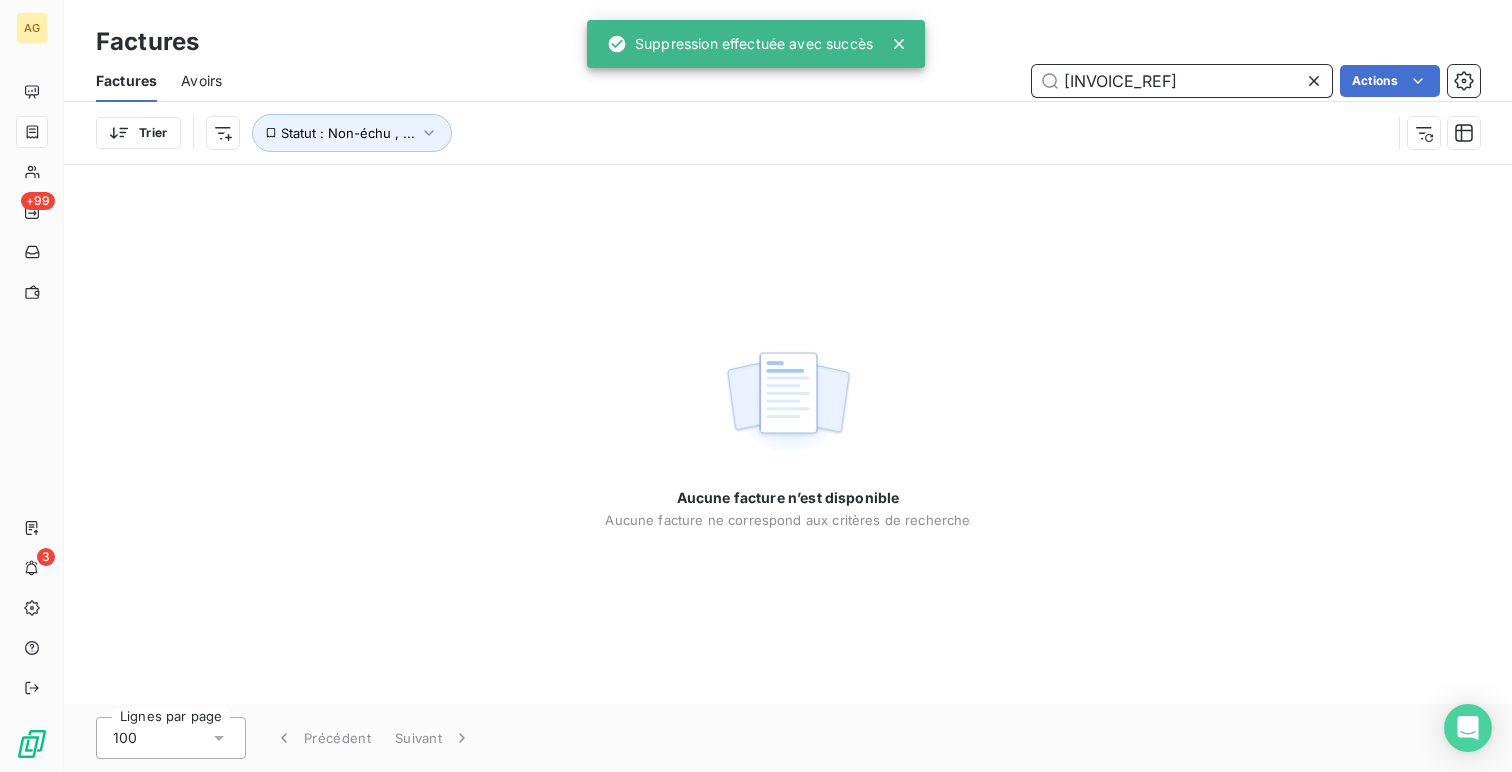 click on "[INVOICE_REF]" at bounding box center (1182, 81) 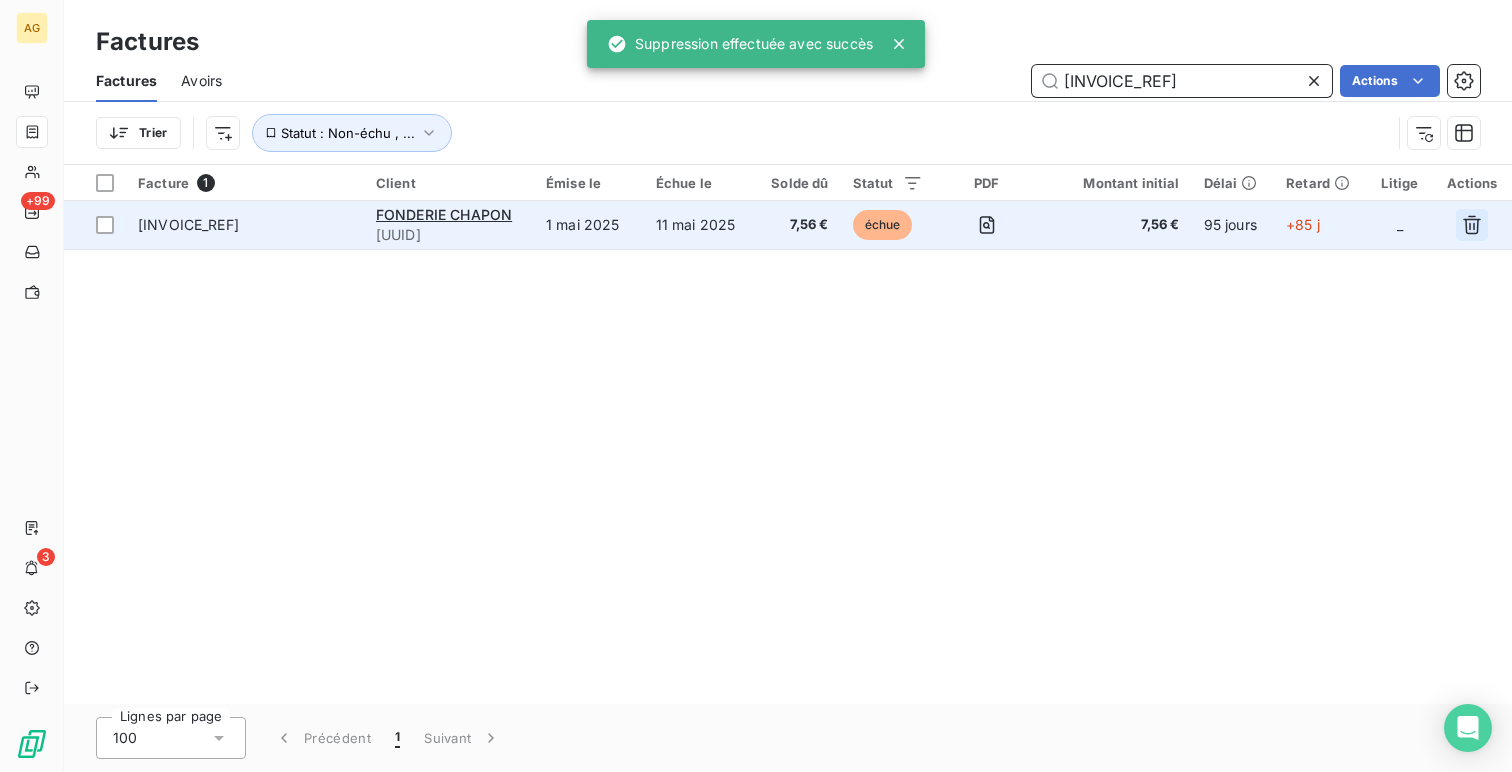 type on "[INVOICE_REF]" 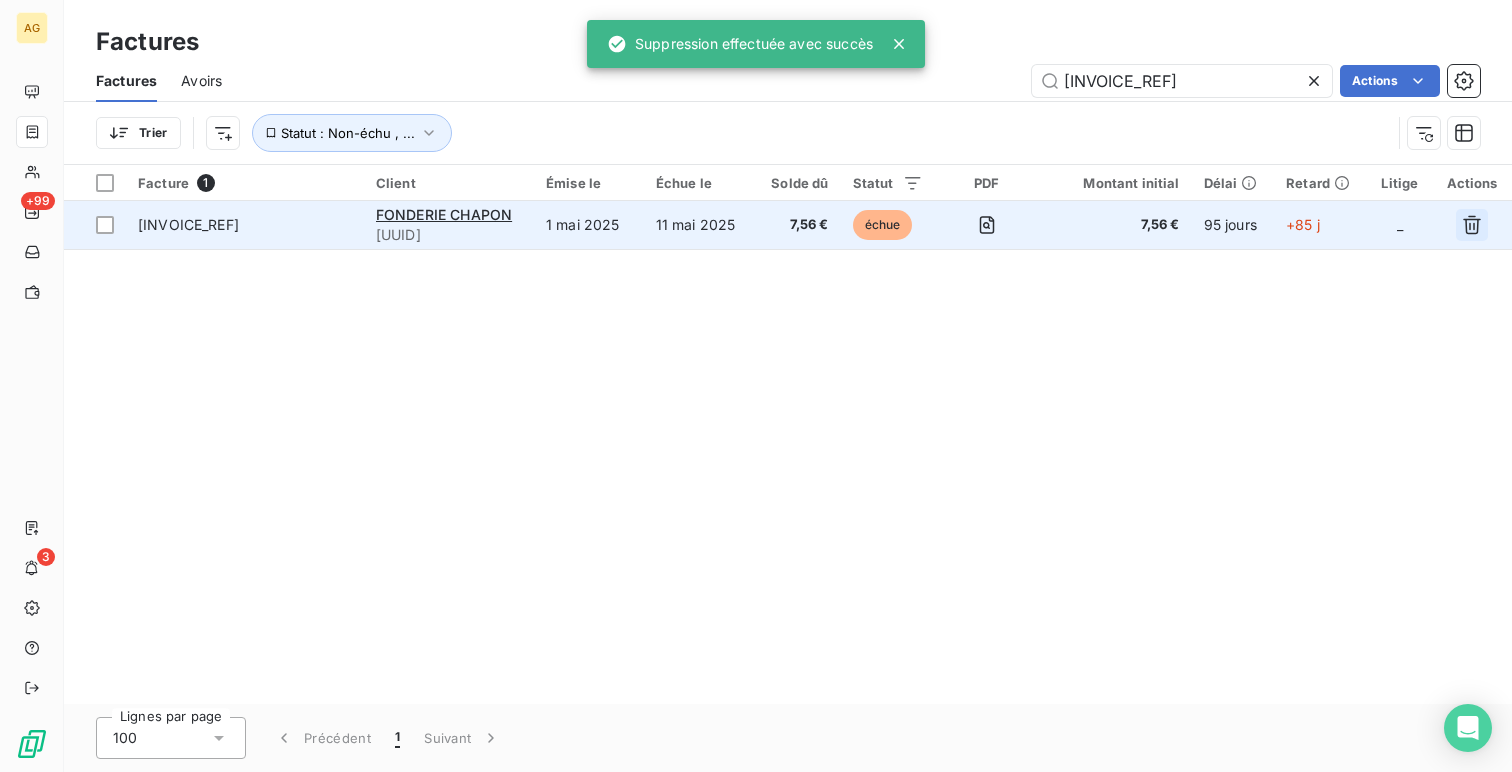 click 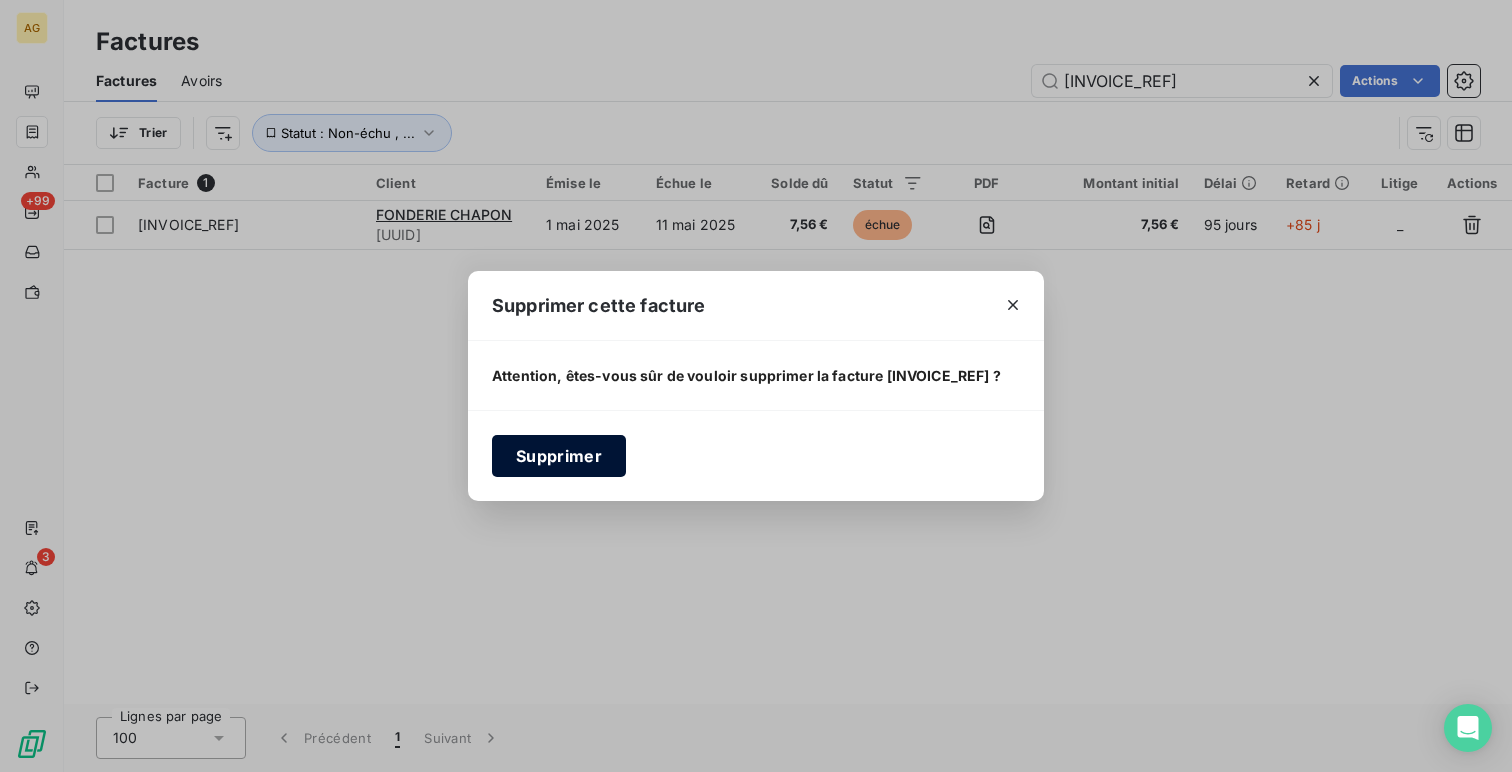 click on "Supprimer" at bounding box center (559, 456) 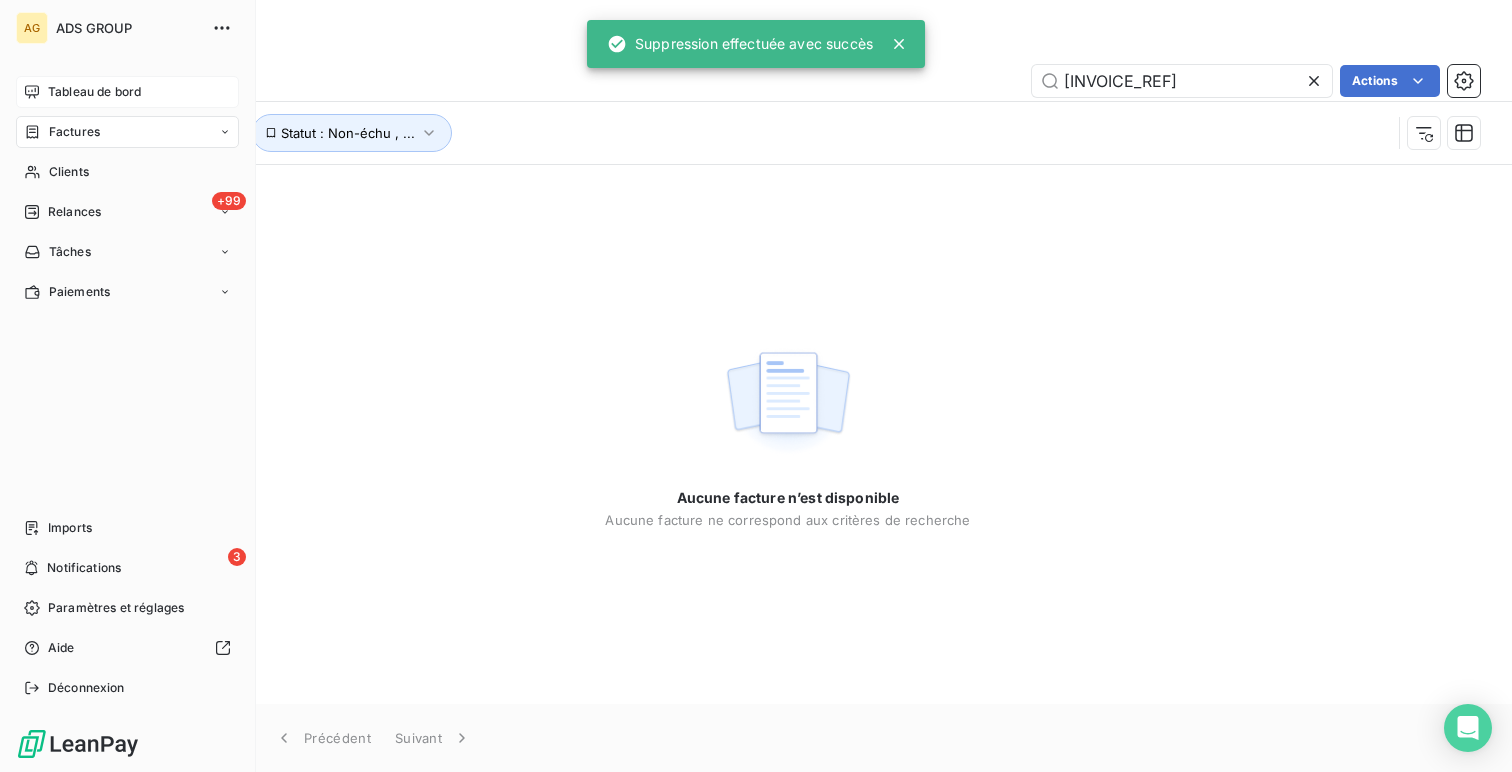 click on "Tableau de bord" at bounding box center [127, 92] 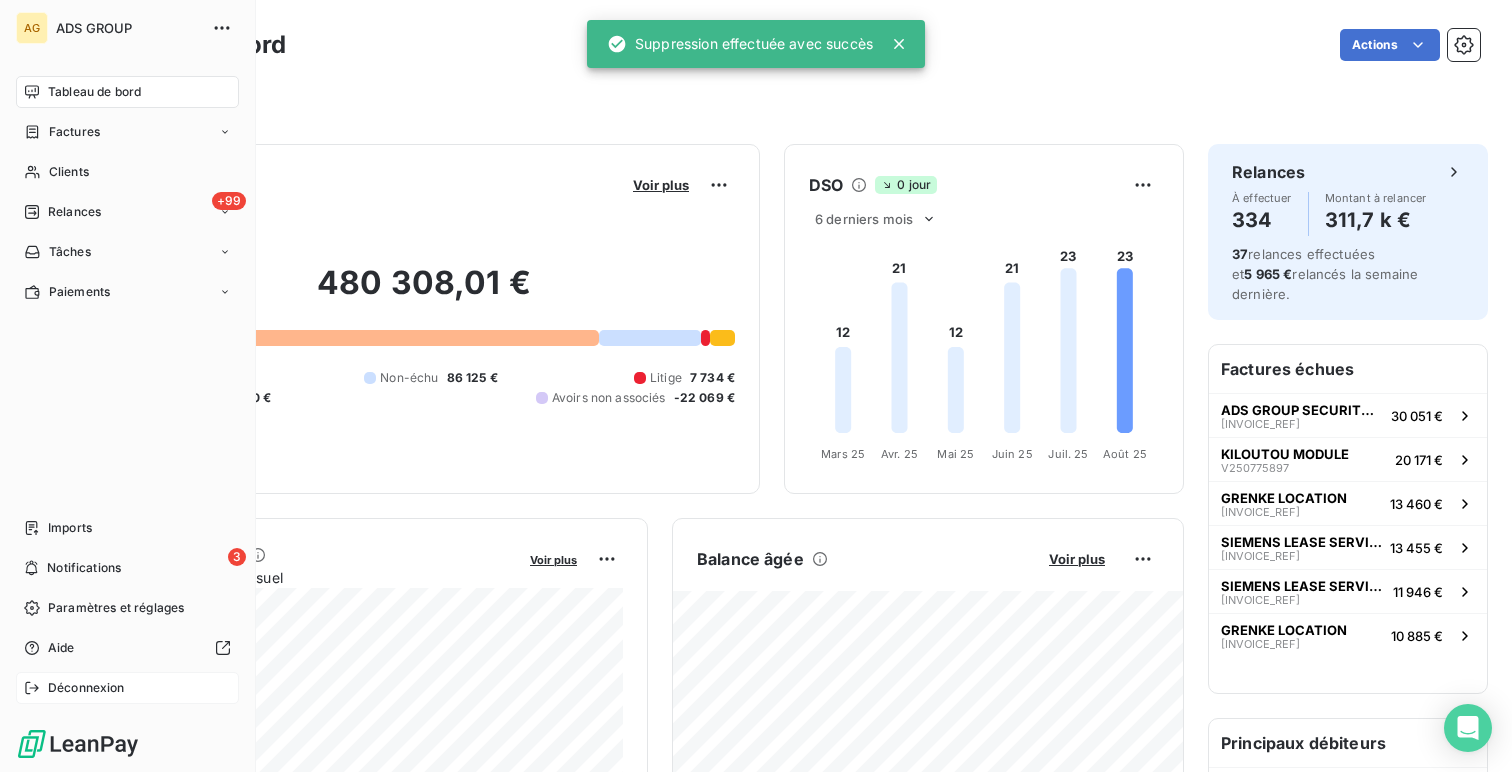 click on "Déconnexion" at bounding box center [86, 688] 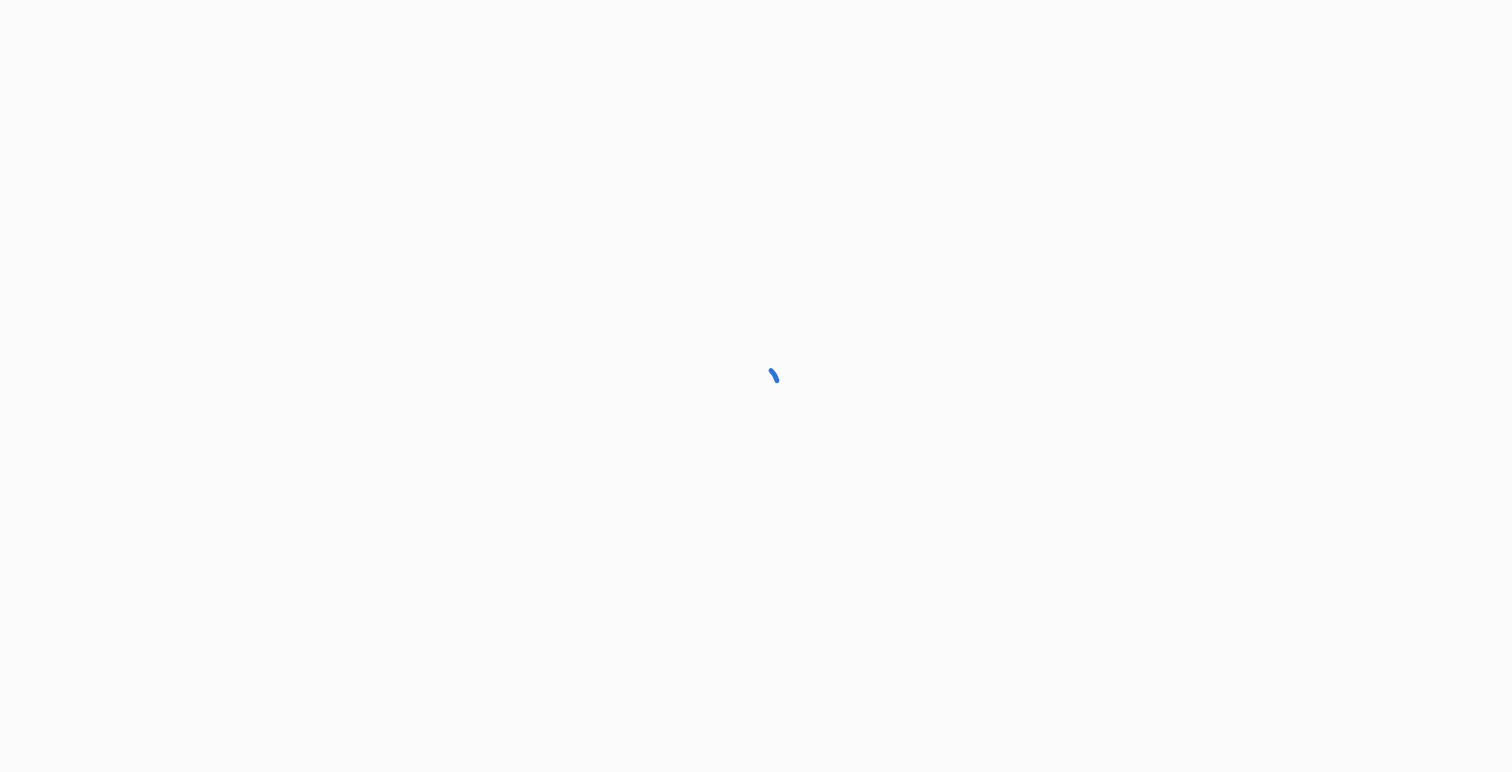 scroll, scrollTop: 0, scrollLeft: 0, axis: both 